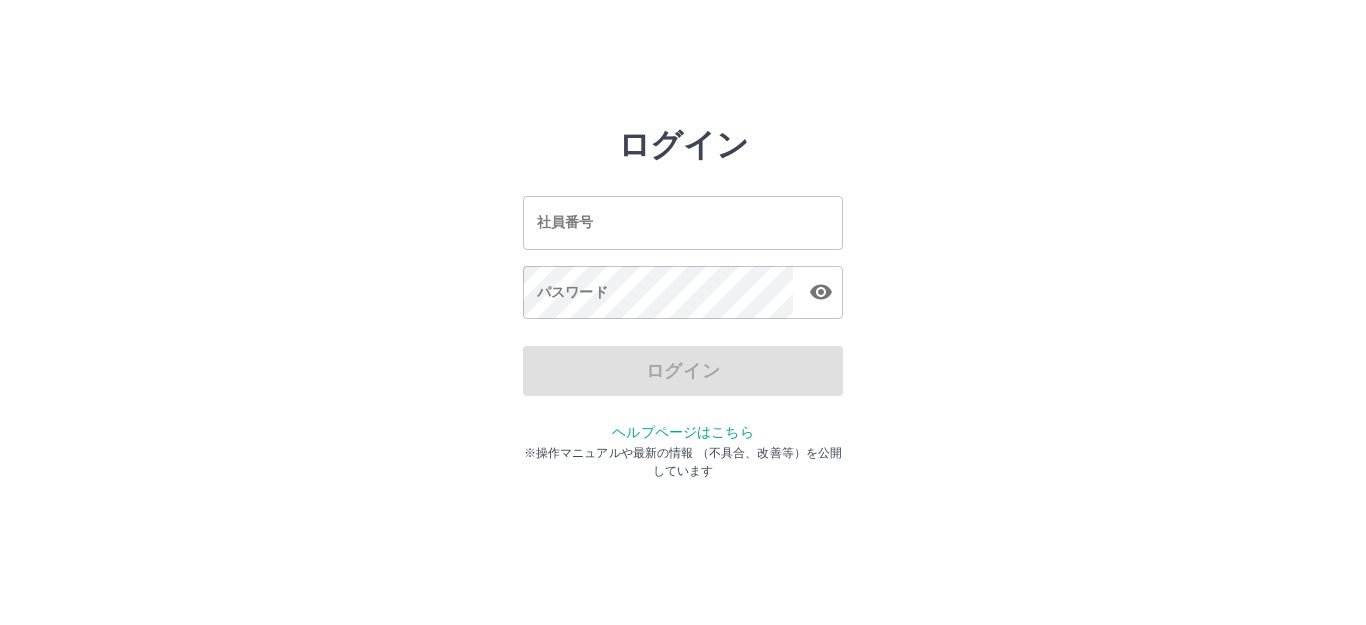 scroll, scrollTop: 0, scrollLeft: 0, axis: both 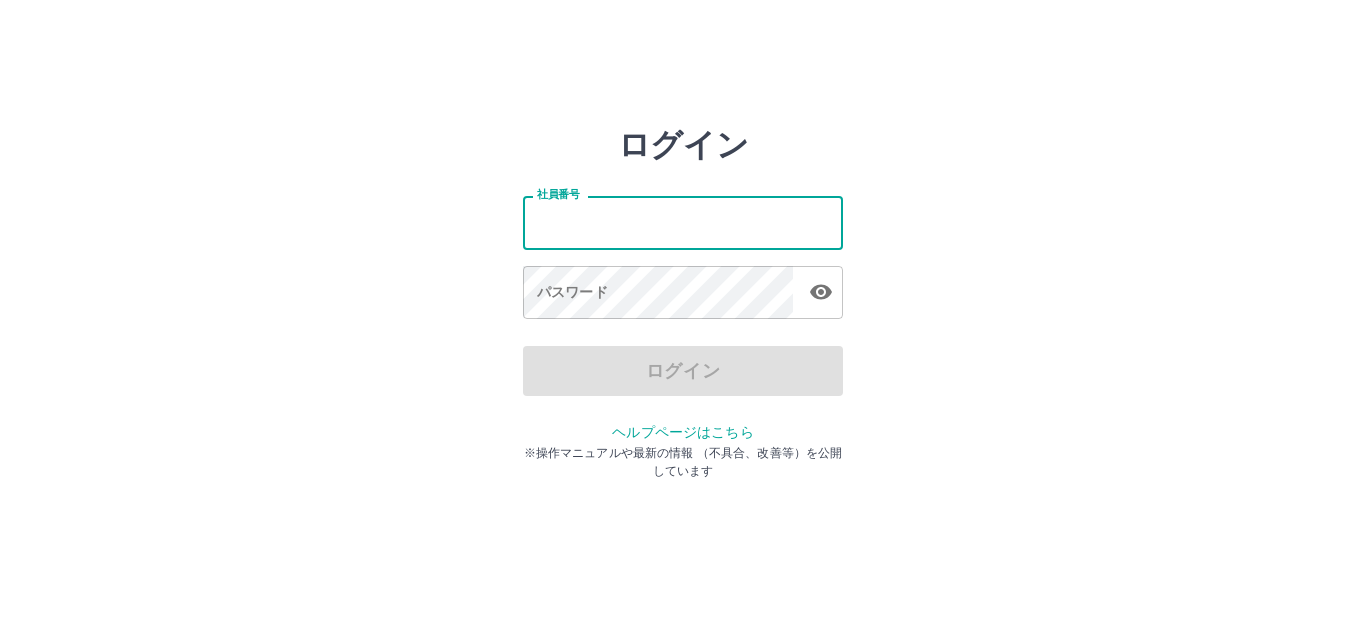 click on "社員番号" at bounding box center (683, 222) 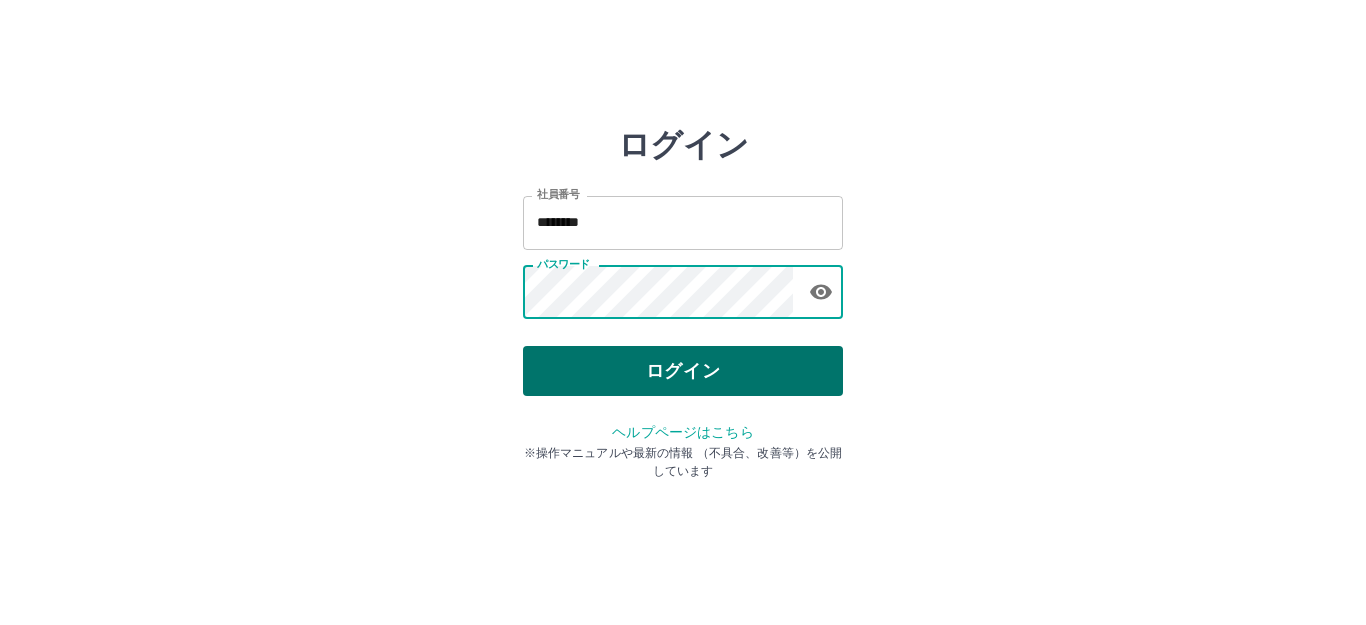 click on "ログイン" at bounding box center [683, 371] 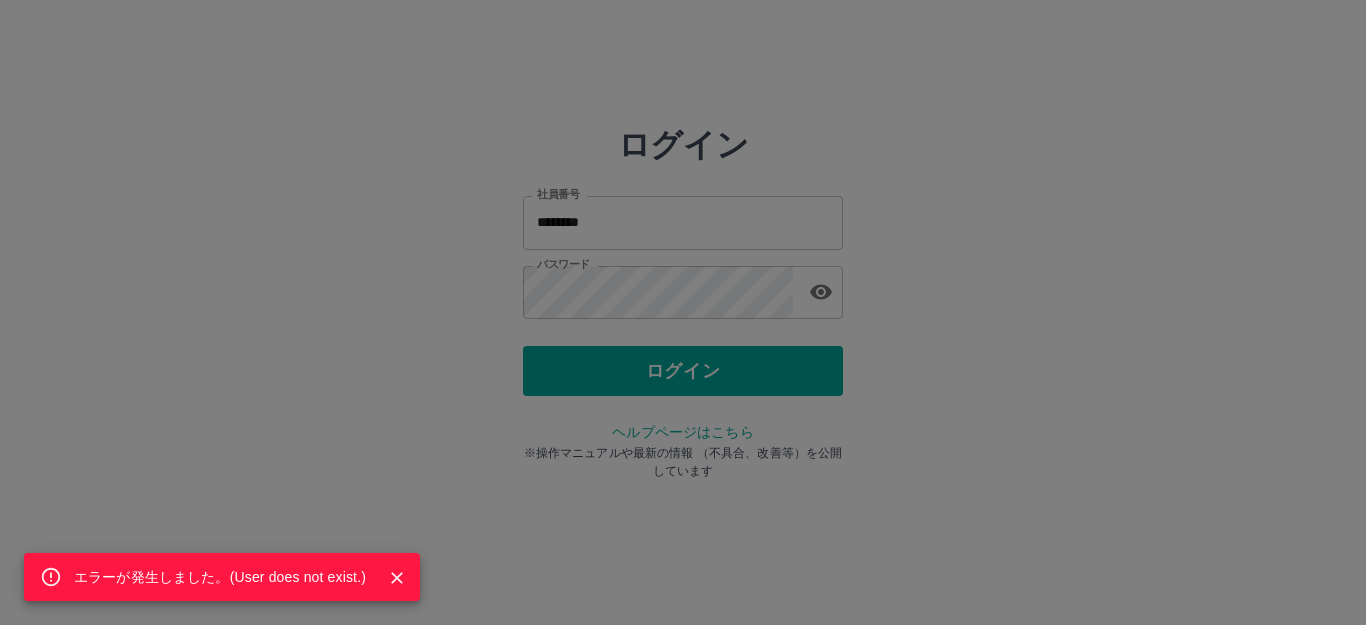 click 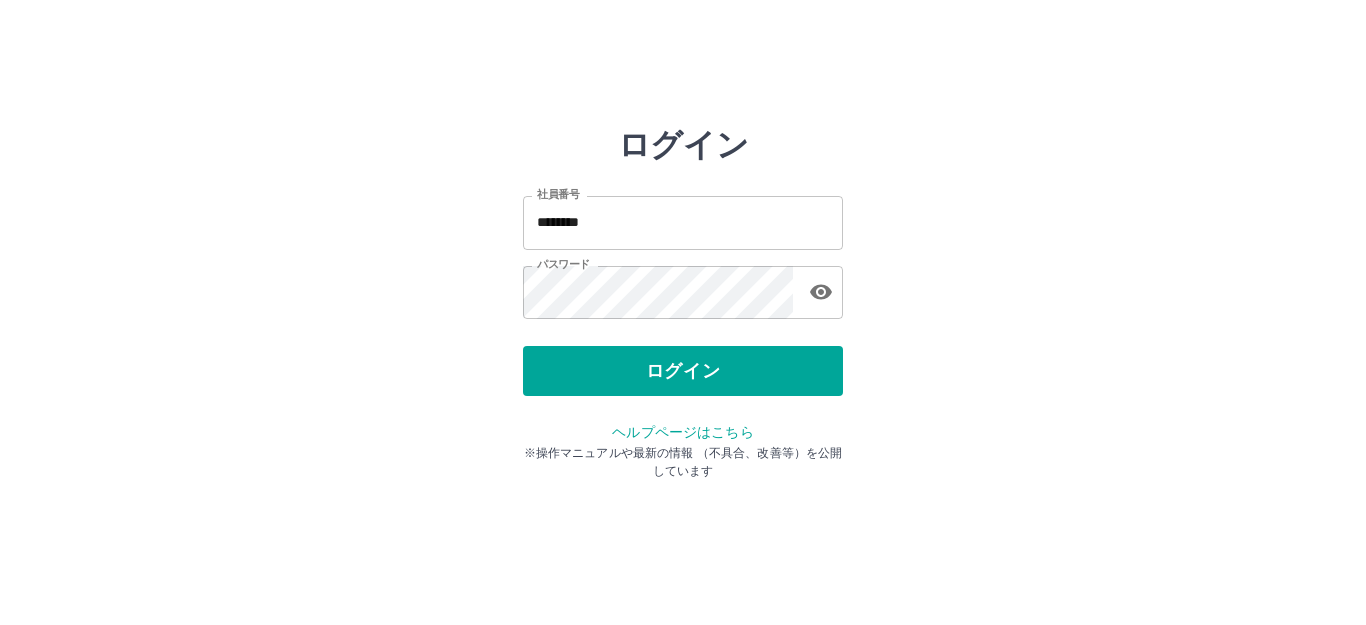 click on "********" at bounding box center [683, 222] 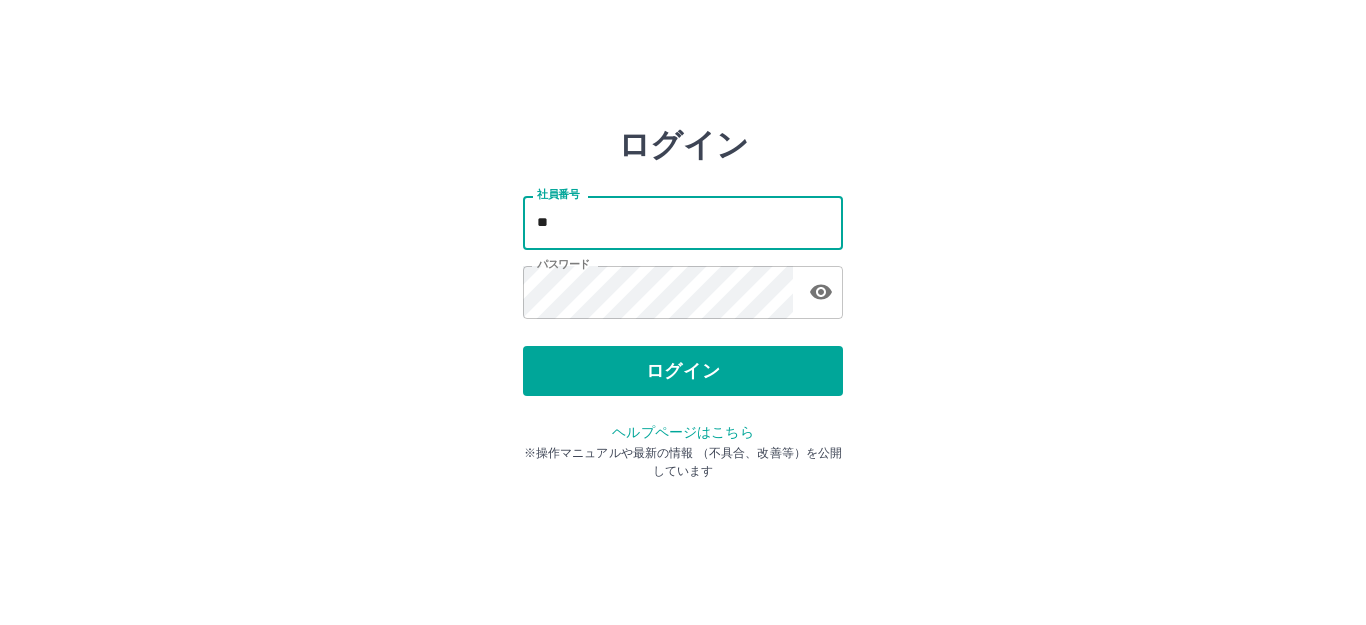 type on "*" 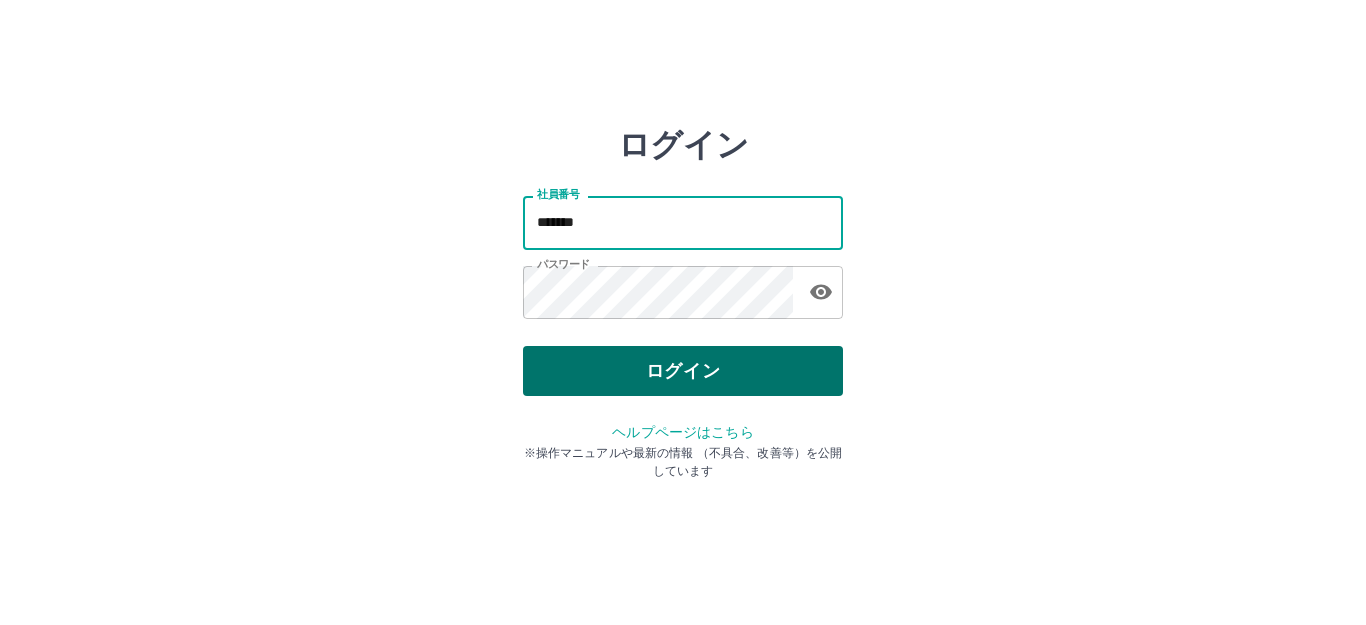 type on "*******" 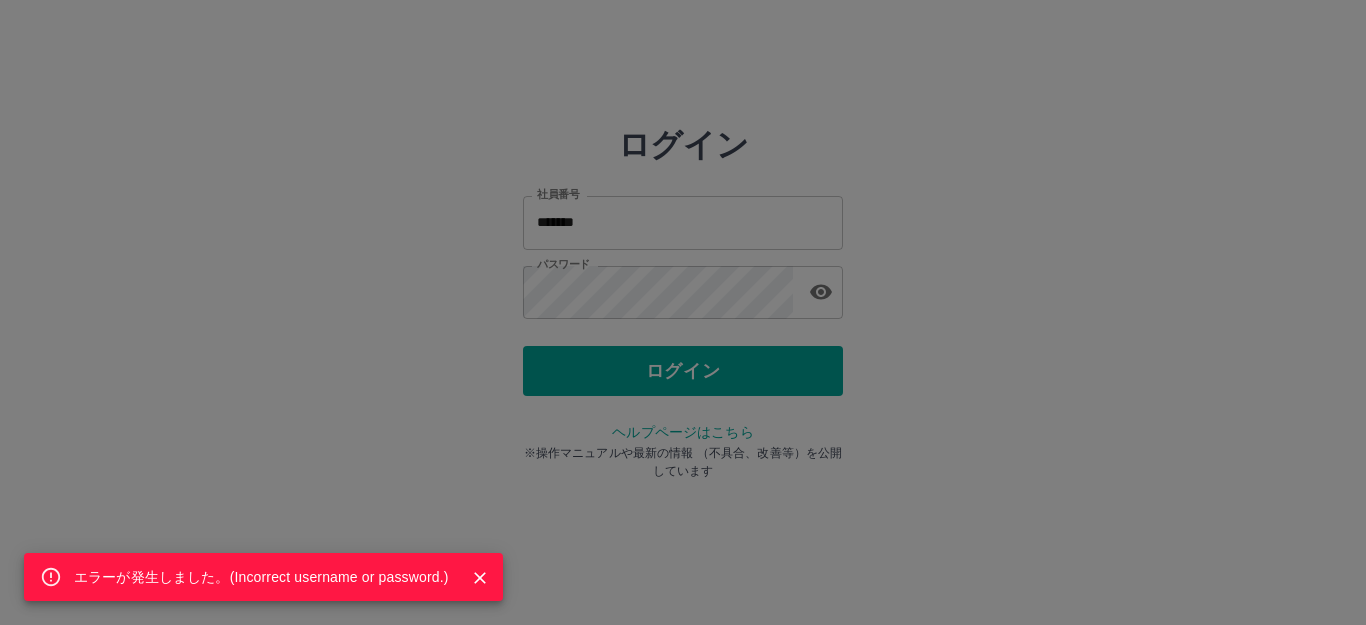 click 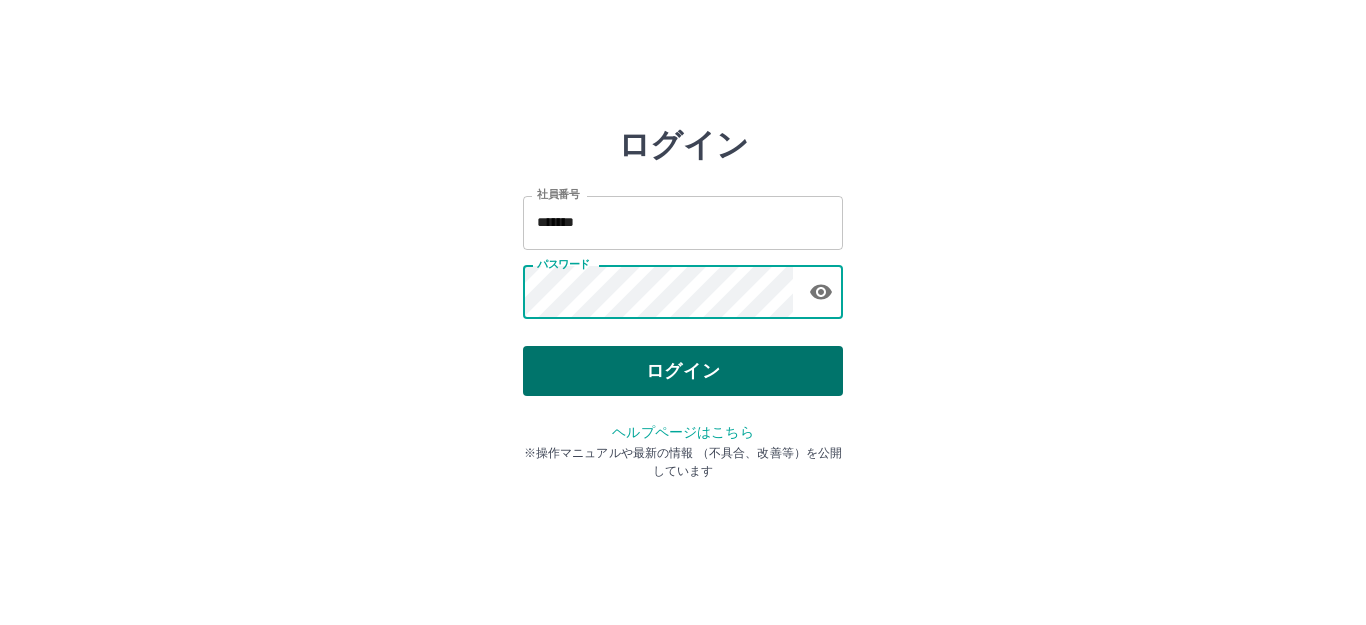 click on "ログイン" at bounding box center (683, 371) 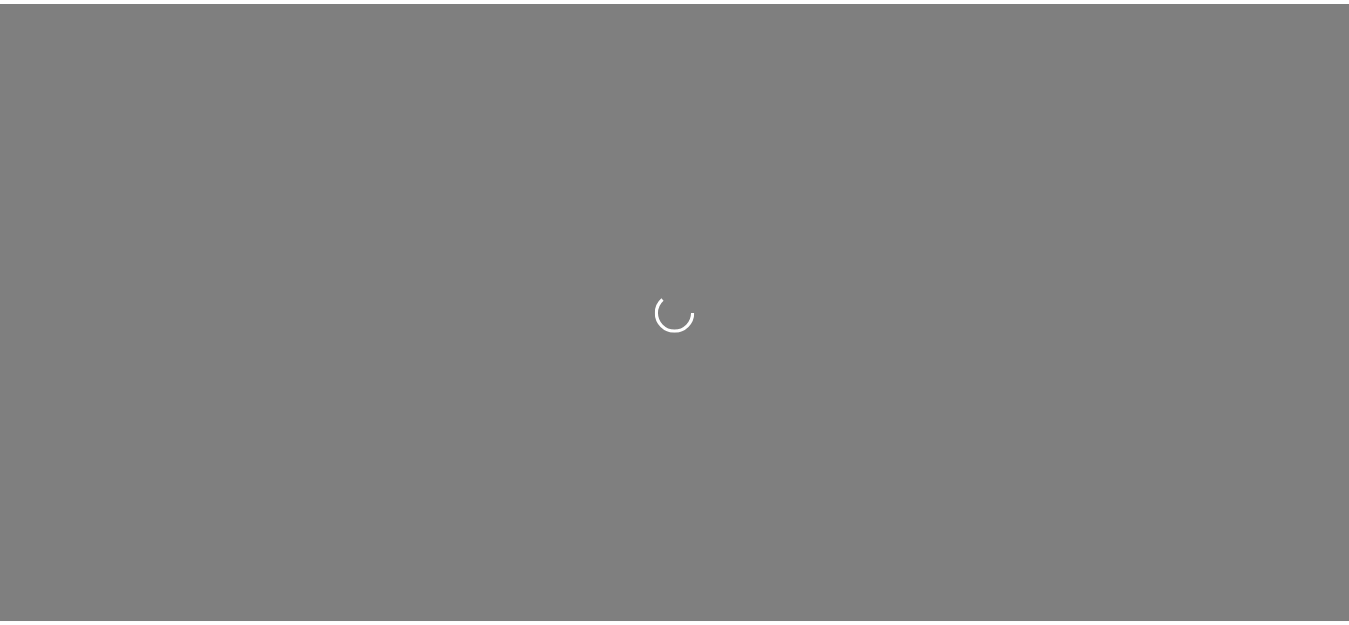 scroll, scrollTop: 0, scrollLeft: 0, axis: both 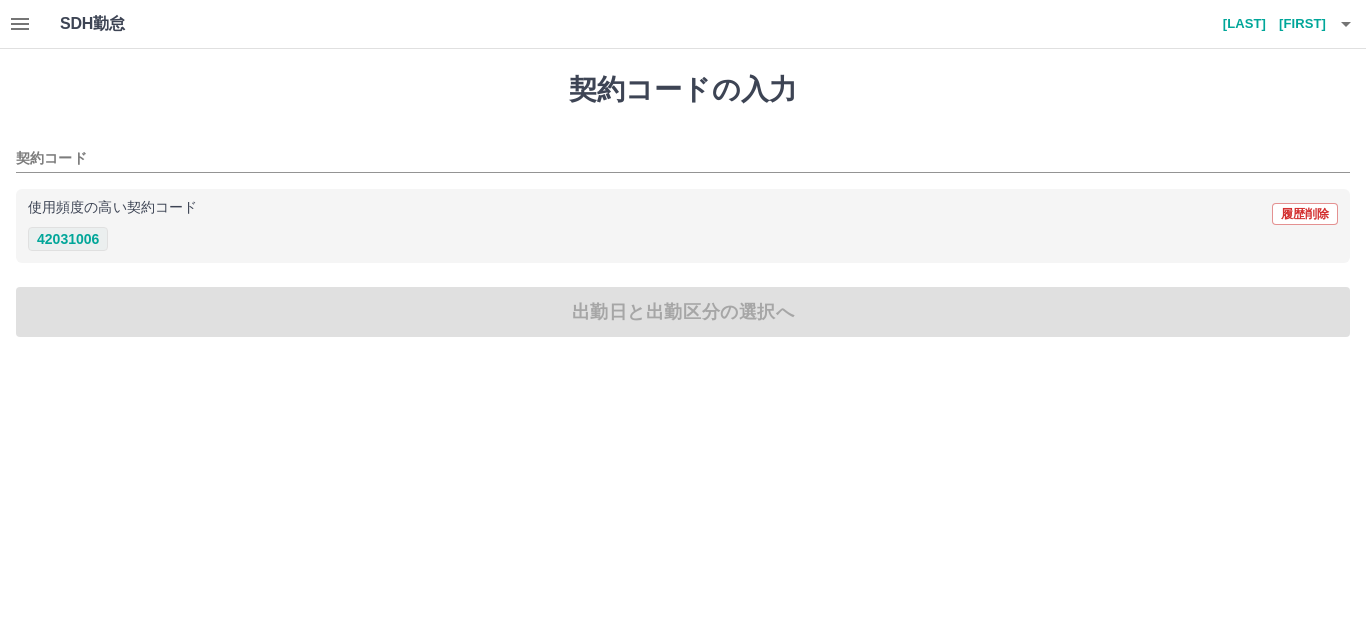 click on "42031006" at bounding box center [68, 239] 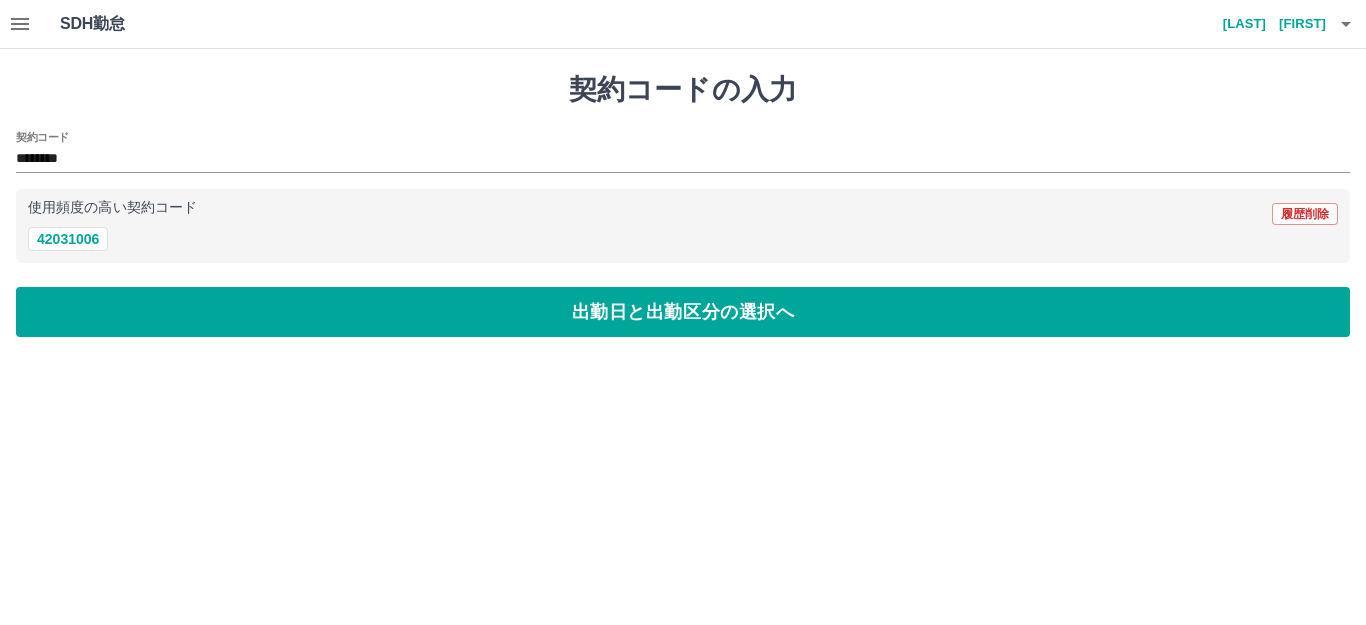 click on "契約コードの入力 契約コード ******** 使用頻度の高い契約コード 履歴削除 42031006 出勤日と出勤区分の選択へ" at bounding box center (683, 205) 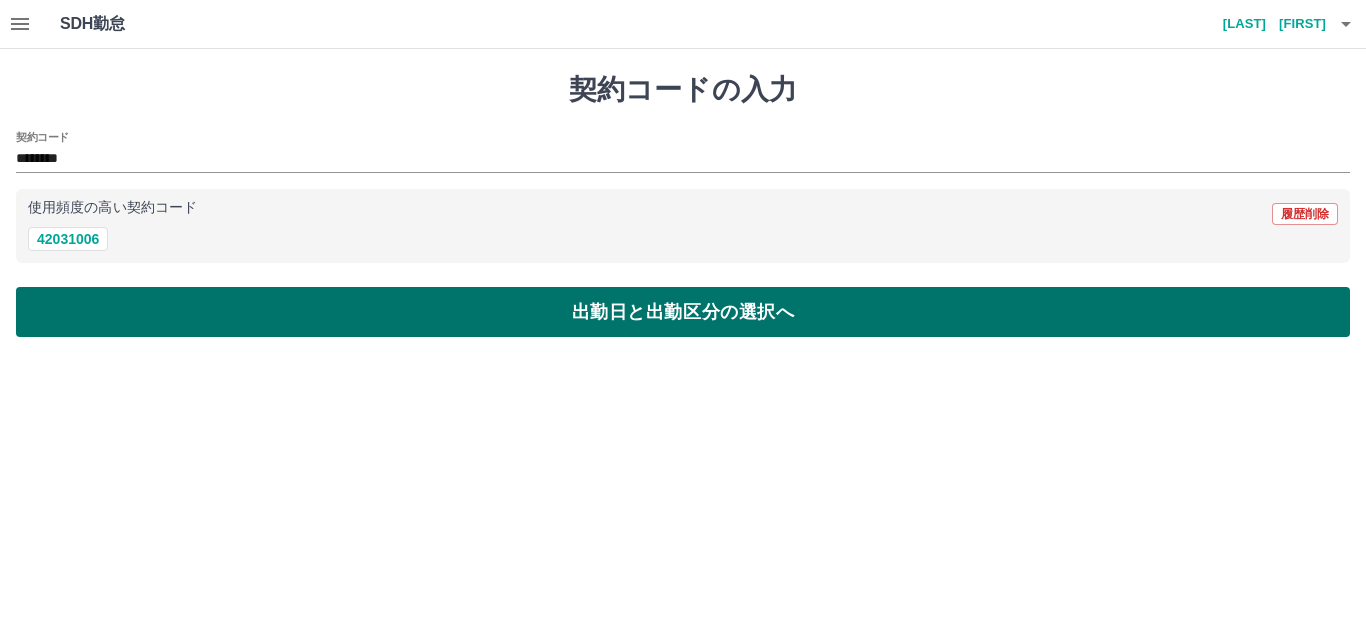 click on "出勤日と出勤区分の選択へ" at bounding box center (683, 312) 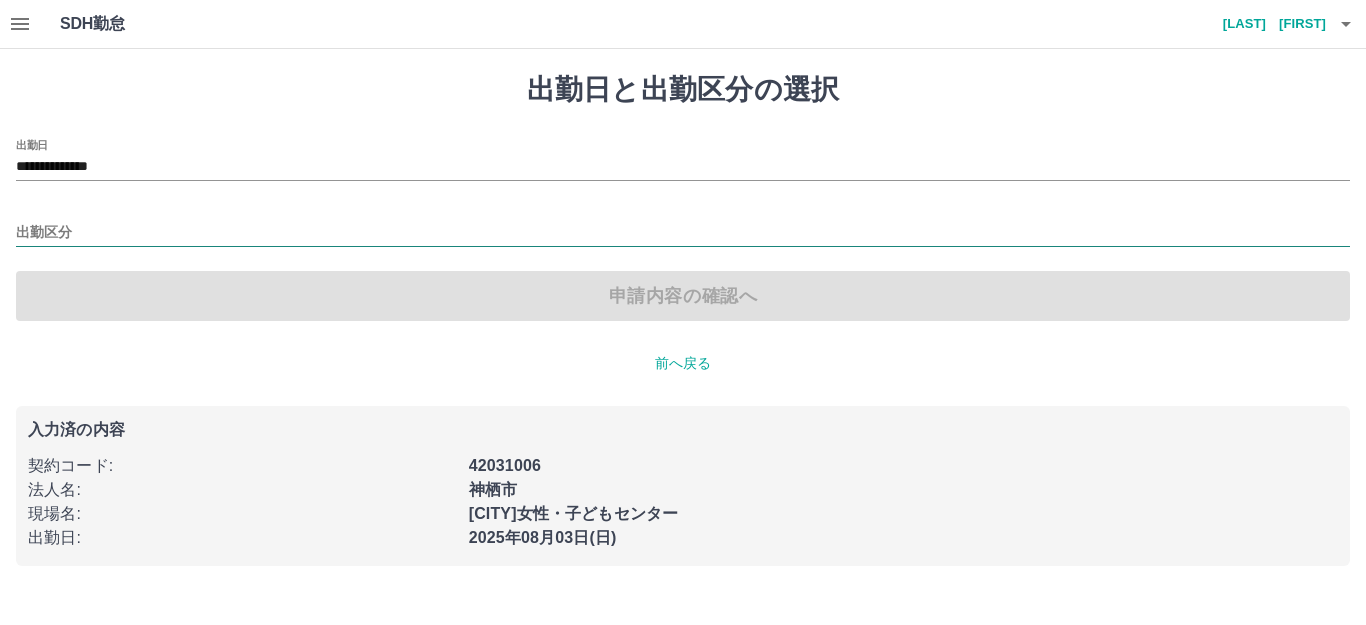 click on "出勤区分" at bounding box center (683, 233) 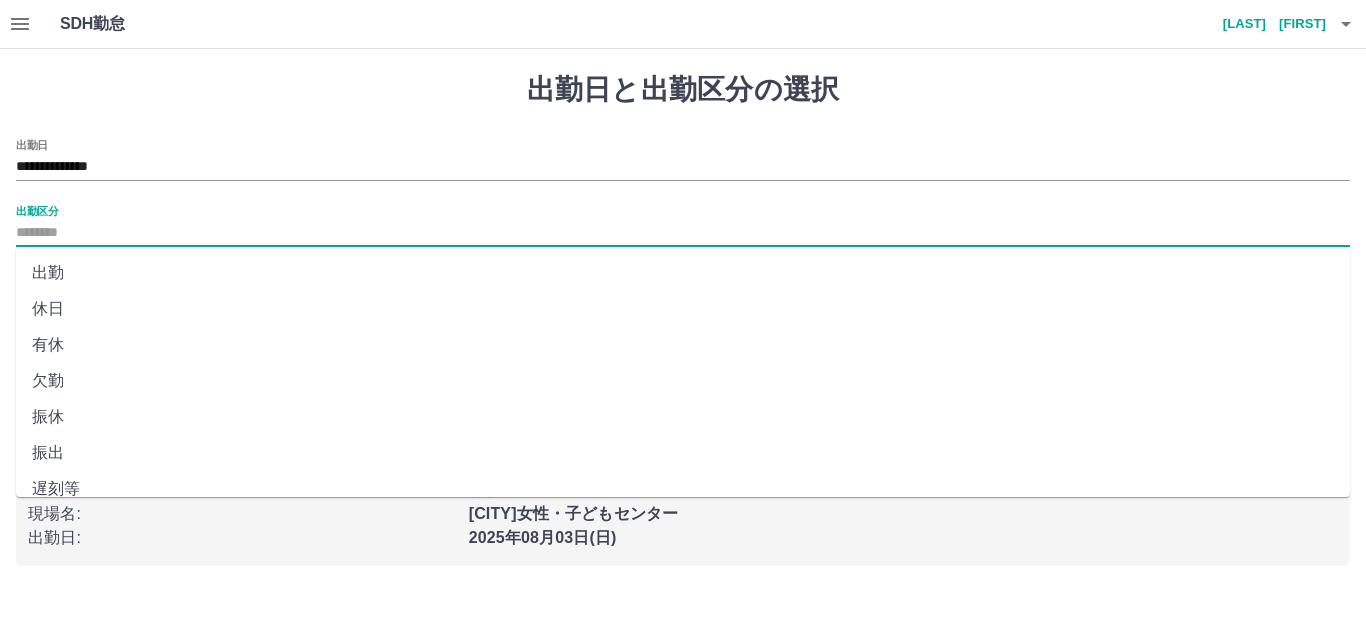 click on "出勤" at bounding box center [683, 273] 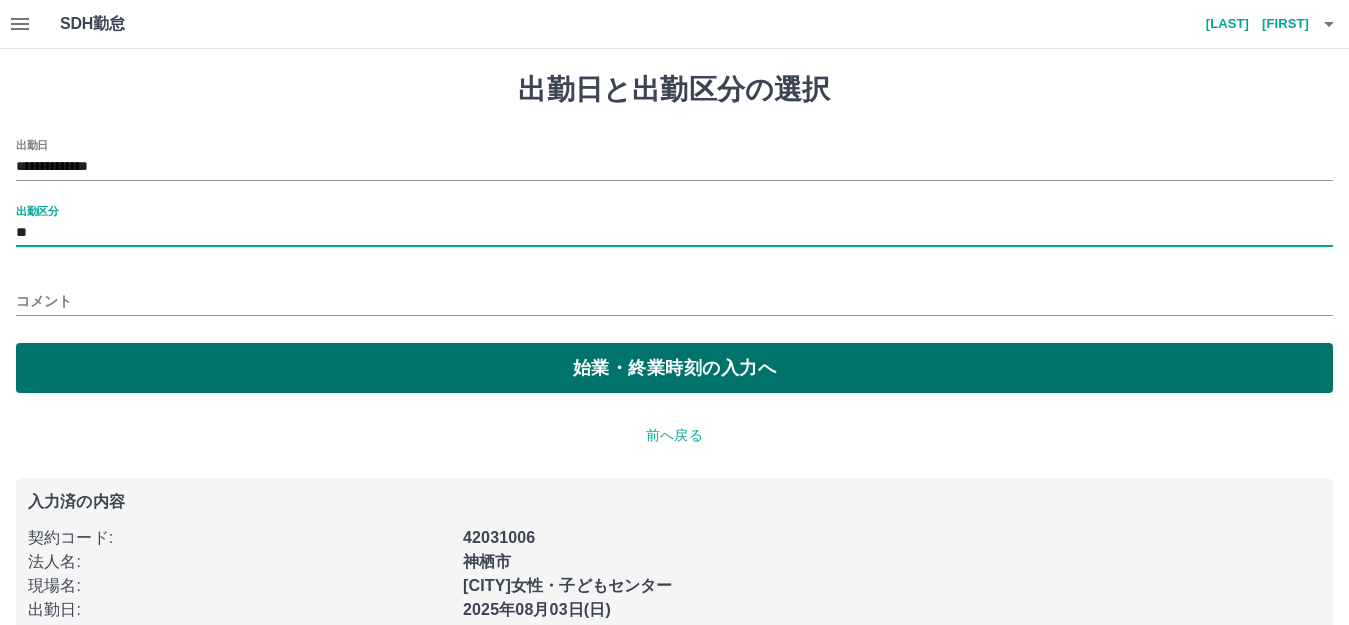 click on "始業・終業時刻の入力へ" at bounding box center (674, 368) 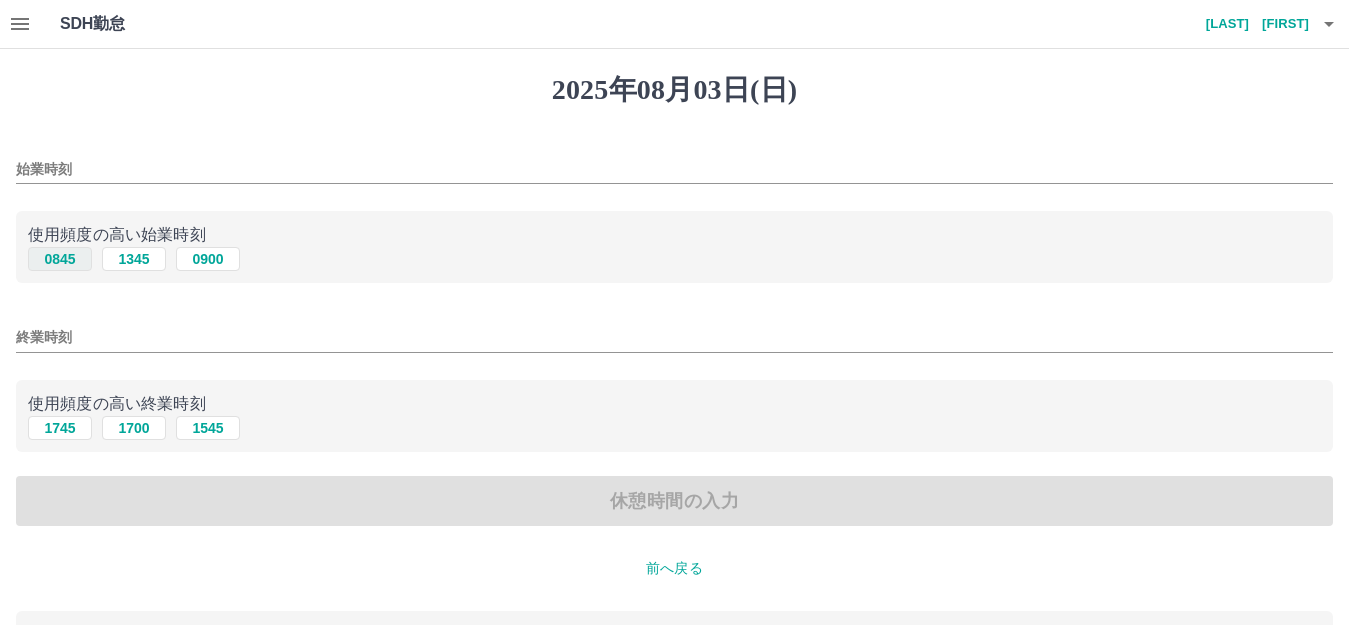 click on "0845" at bounding box center (60, 259) 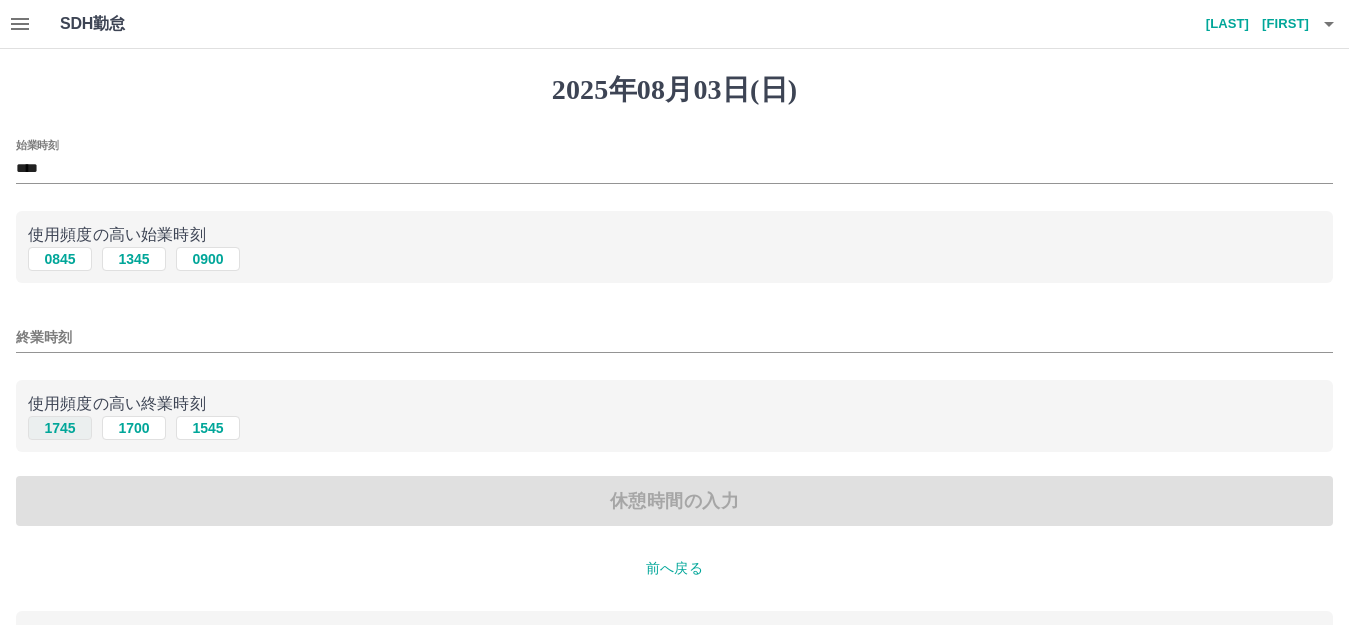 click on "1745" at bounding box center [60, 428] 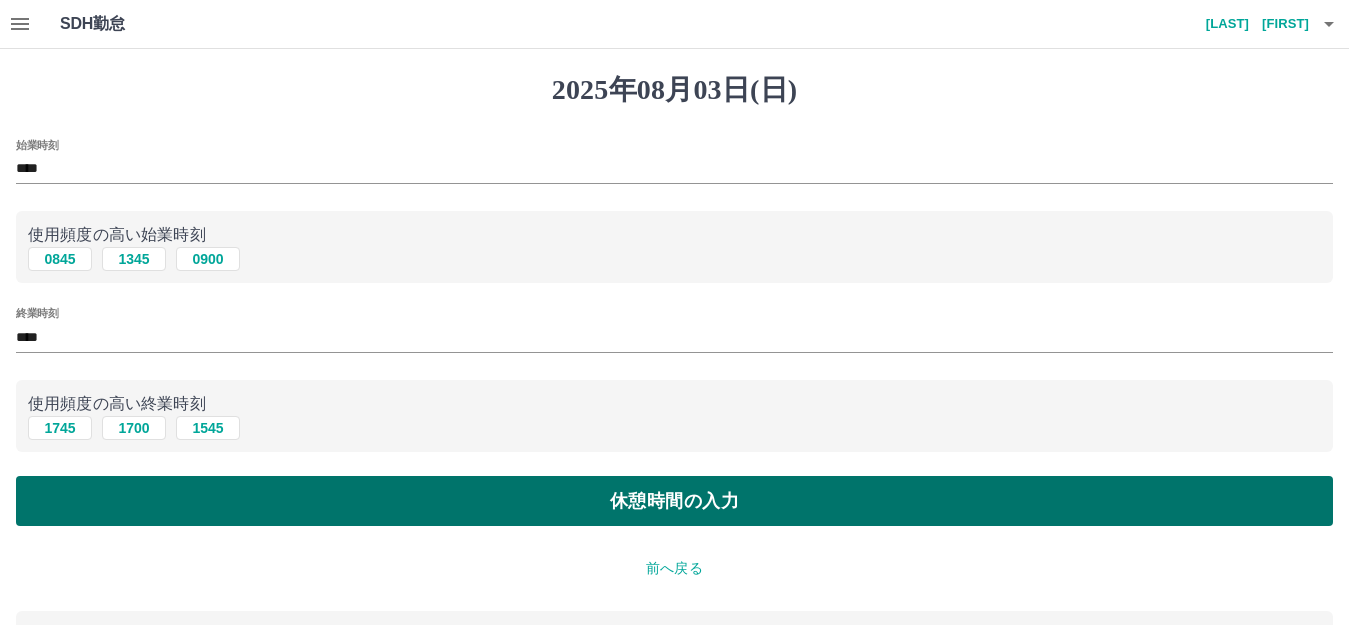 click on "休憩時間の入力" at bounding box center [674, 501] 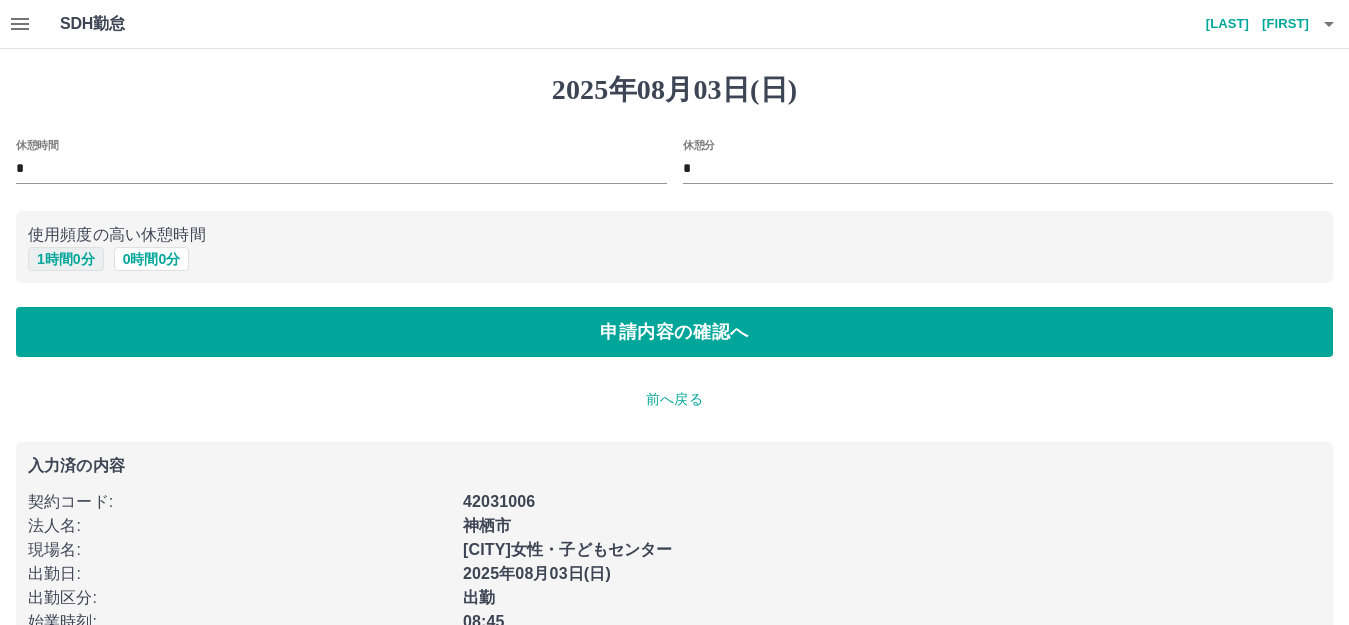 click on "1 時間 0 分" at bounding box center [66, 259] 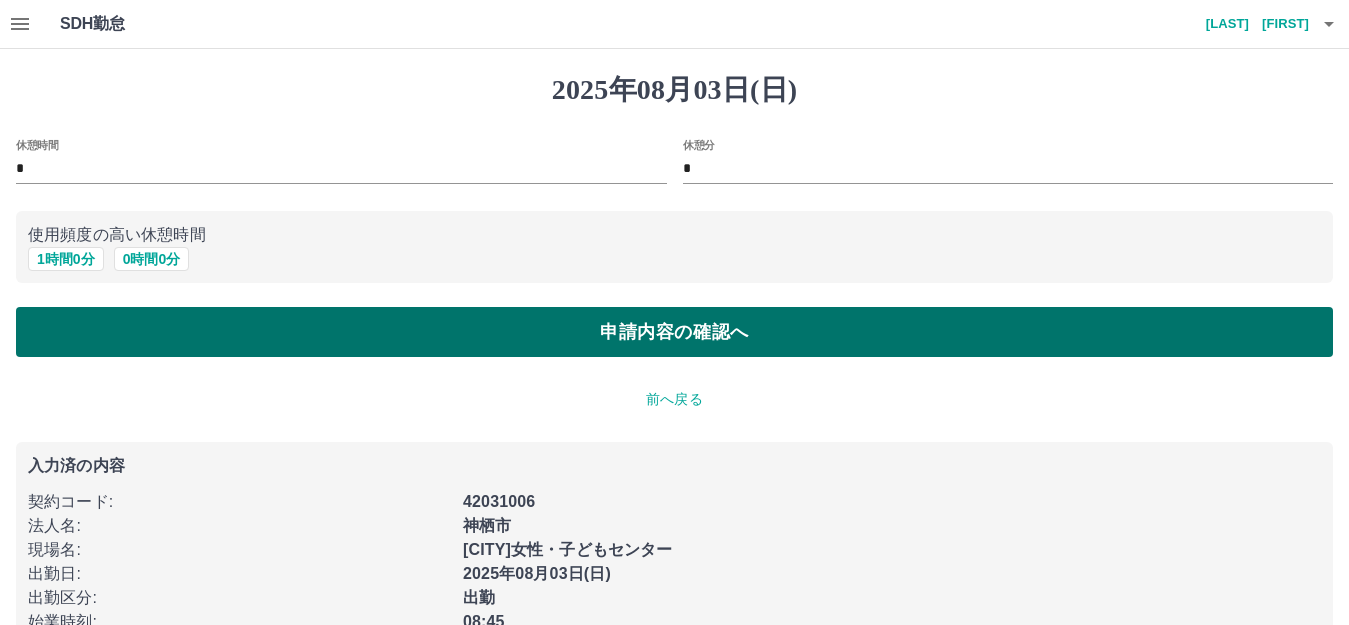 click on "申請内容の確認へ" at bounding box center (674, 332) 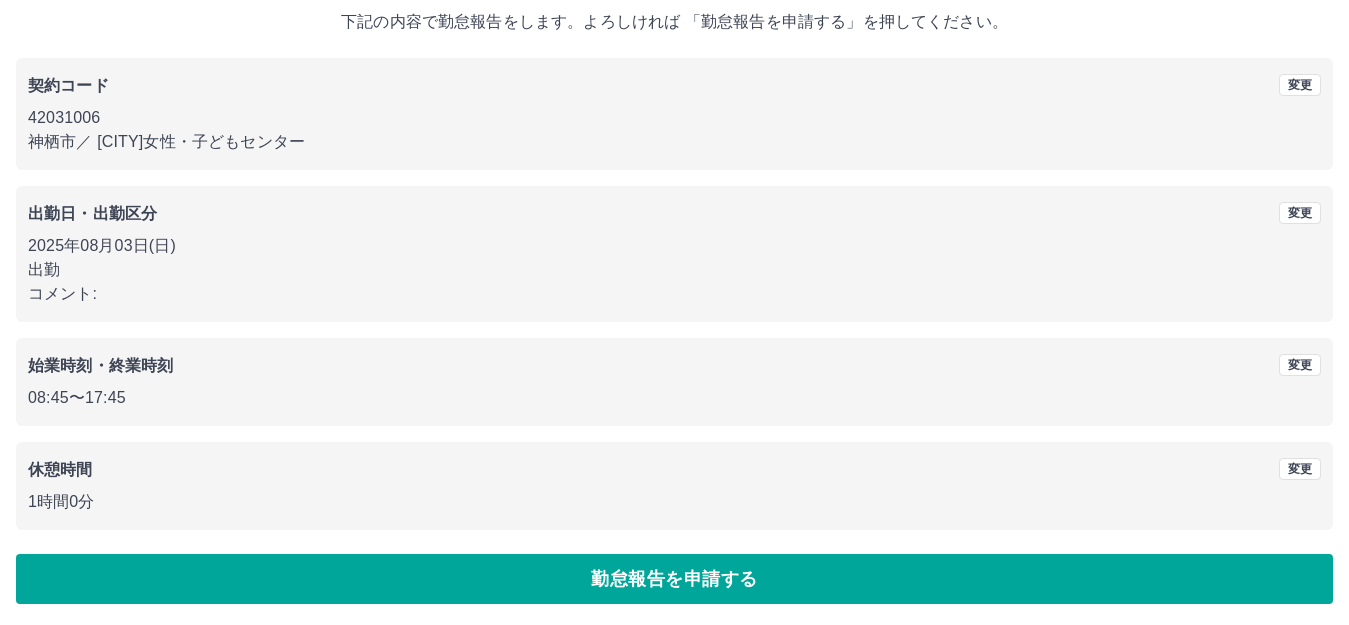 scroll, scrollTop: 124, scrollLeft: 0, axis: vertical 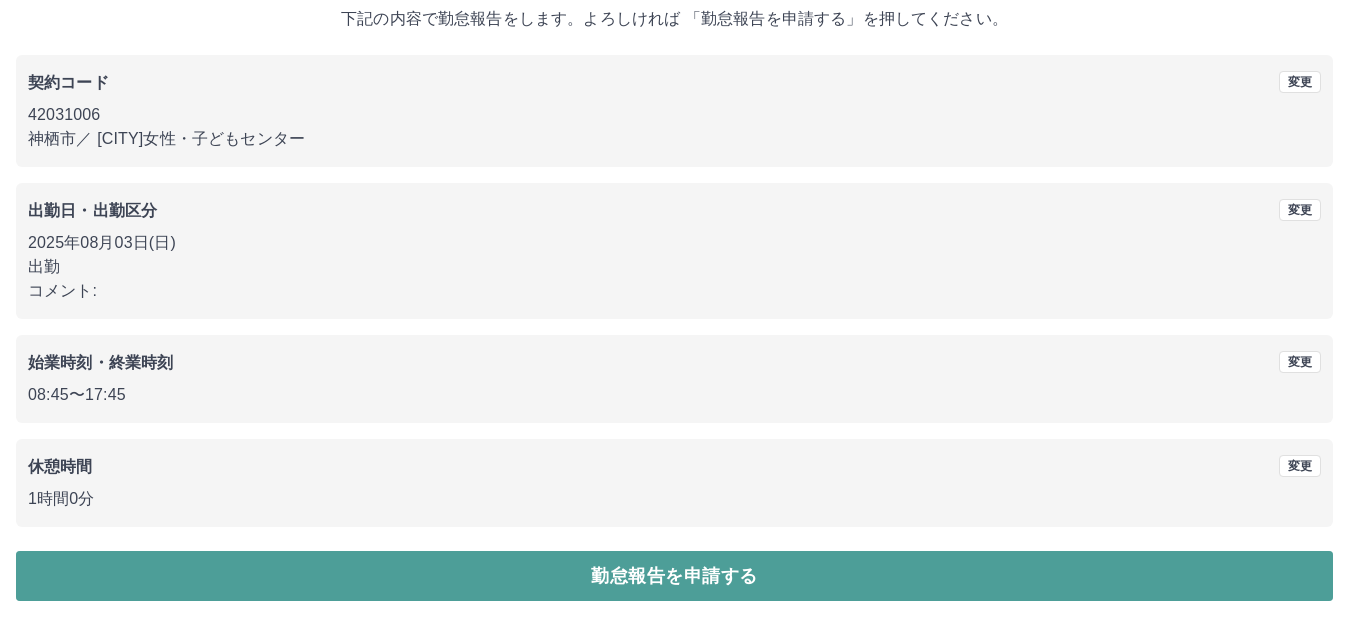 click on "勤怠報告を申請する" at bounding box center (674, 576) 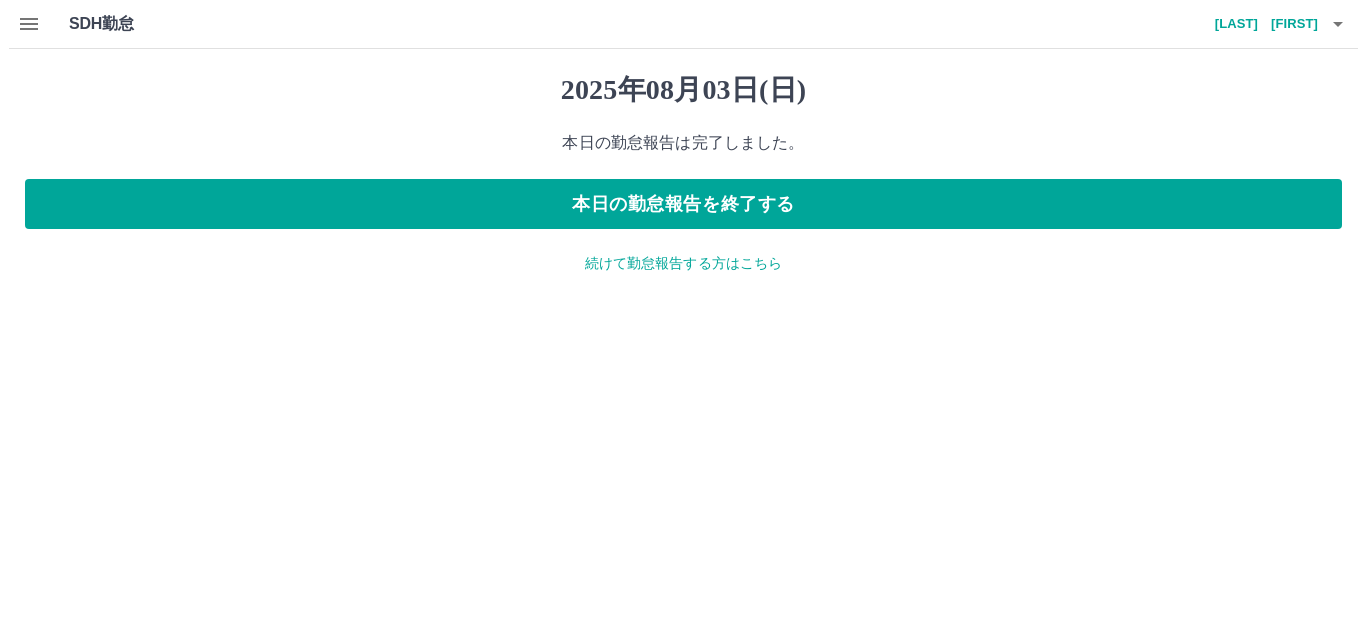 scroll, scrollTop: 0, scrollLeft: 0, axis: both 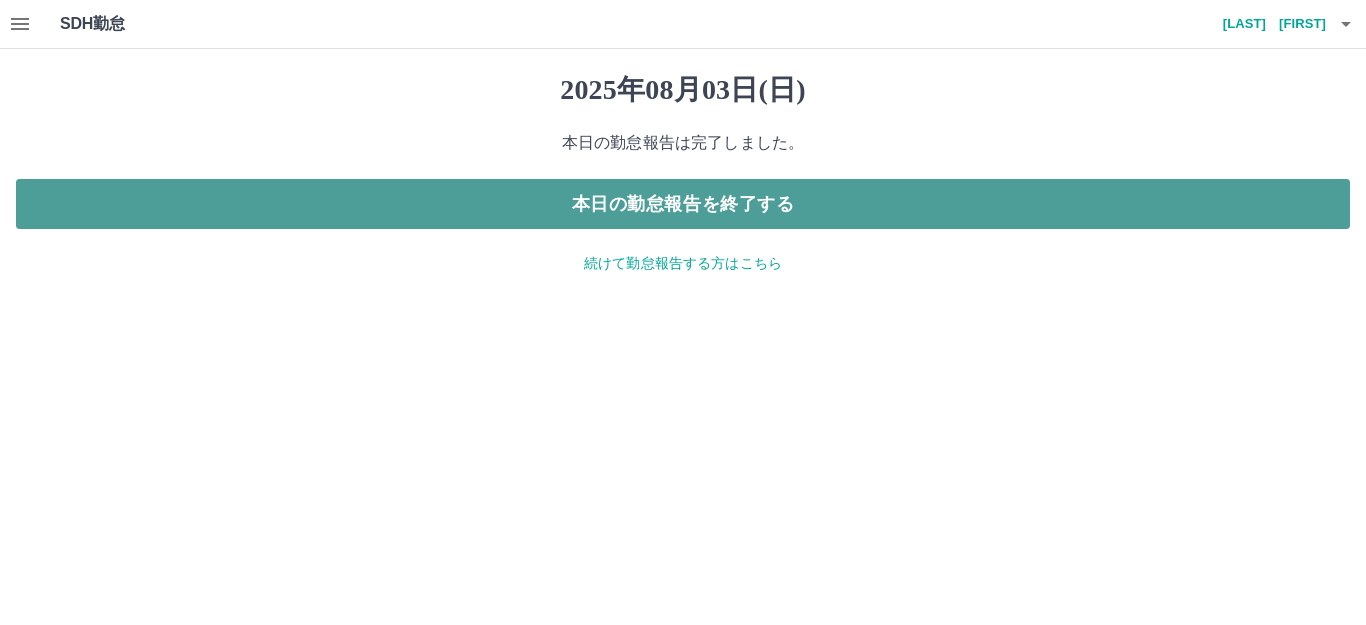 click on "本日の勤怠報告を終了する" at bounding box center [683, 204] 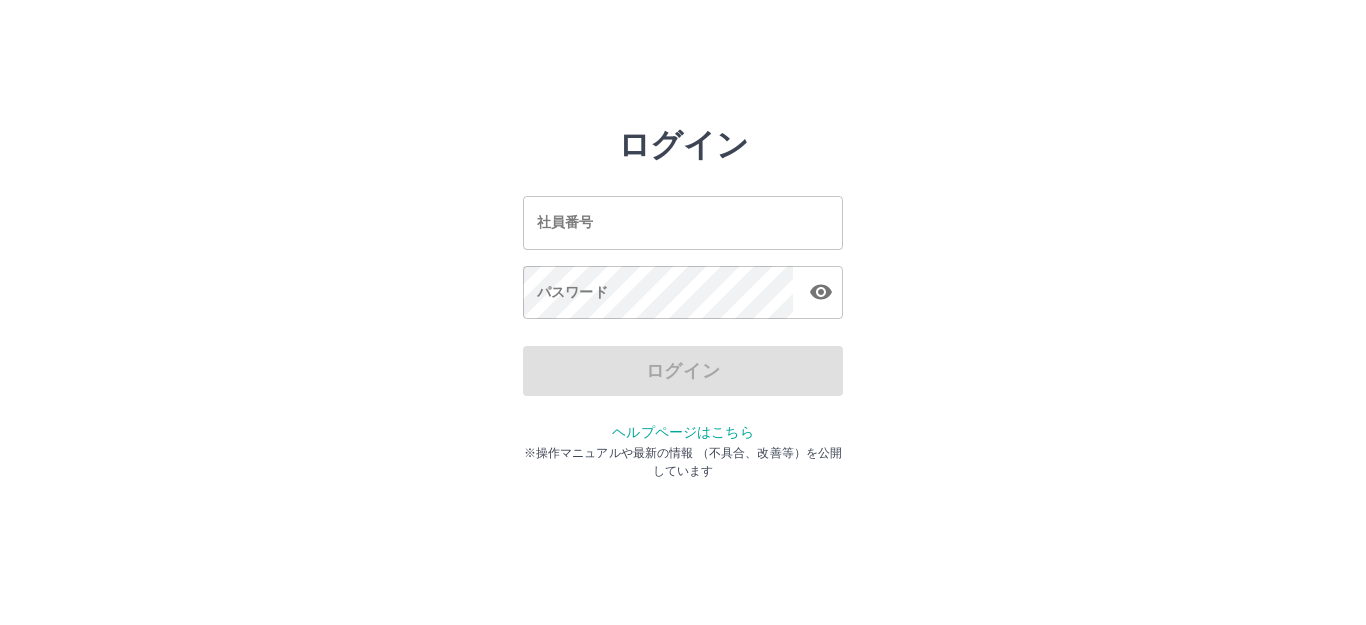 scroll, scrollTop: 0, scrollLeft: 0, axis: both 